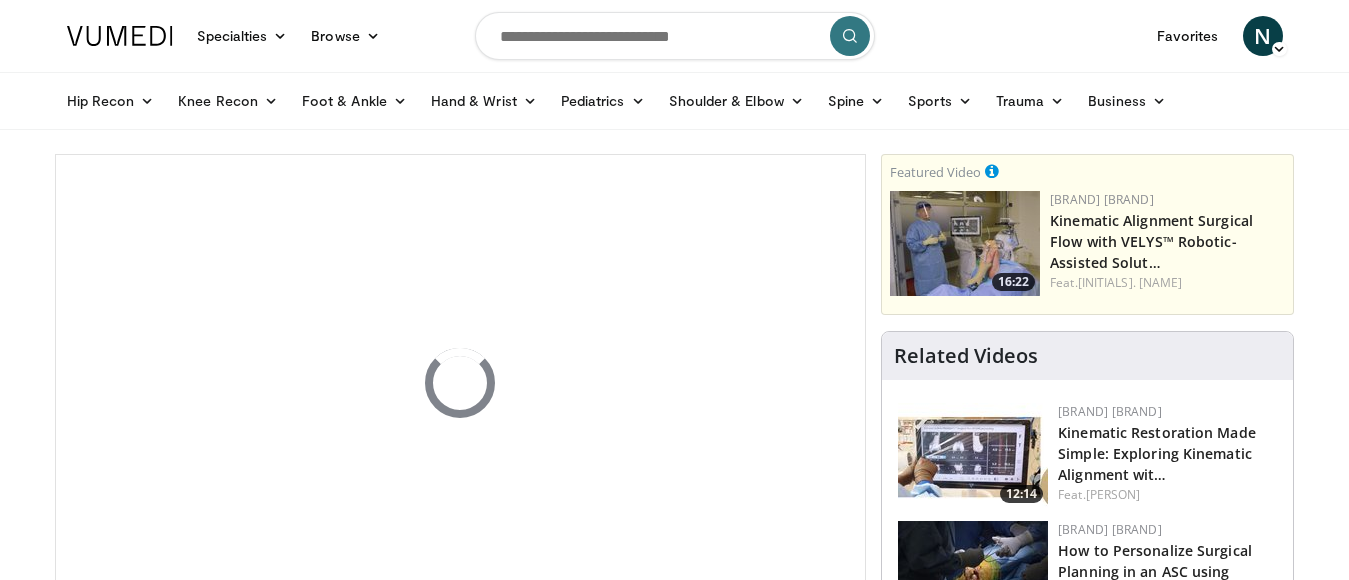 scroll, scrollTop: 0, scrollLeft: 0, axis: both 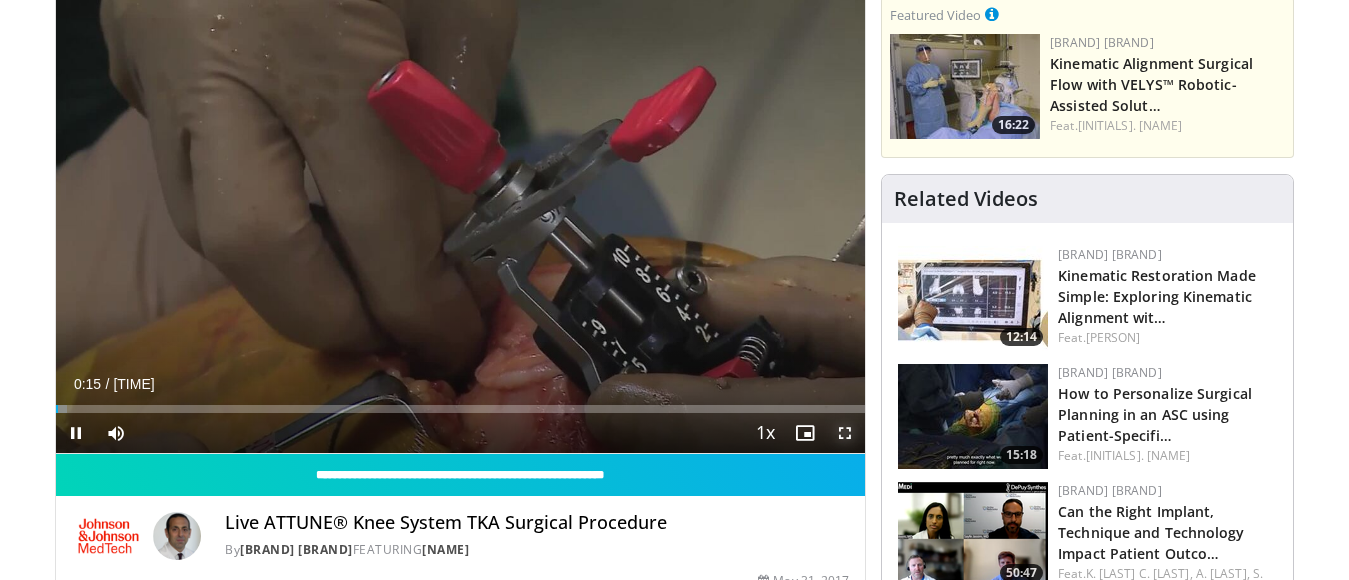click at bounding box center [845, 433] 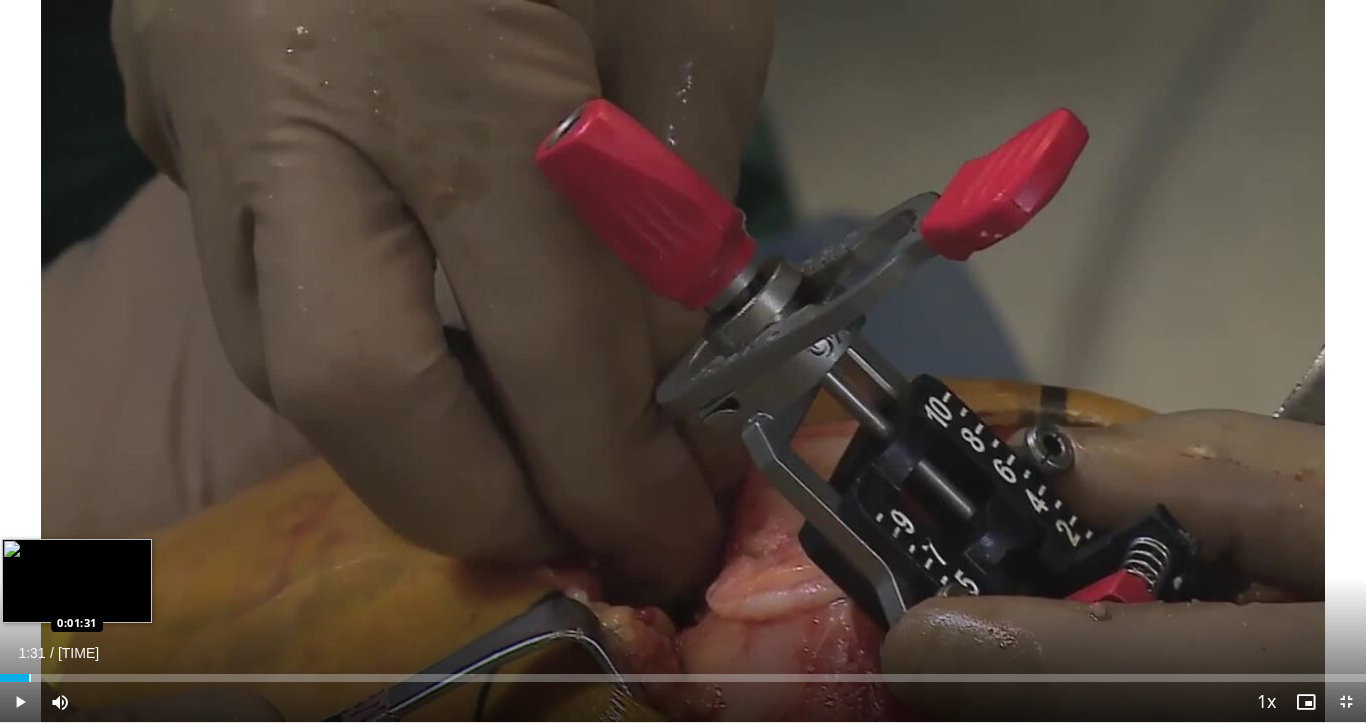 click at bounding box center [30, 678] 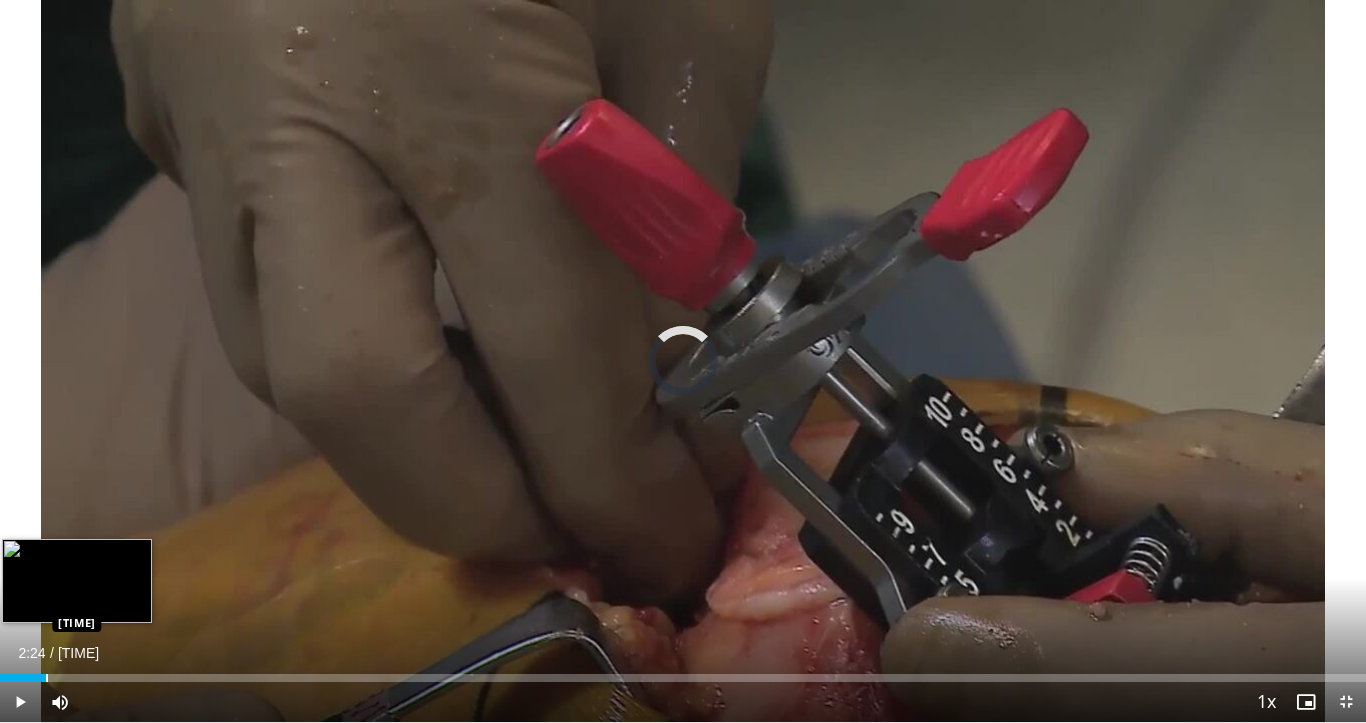 click at bounding box center [47, 678] 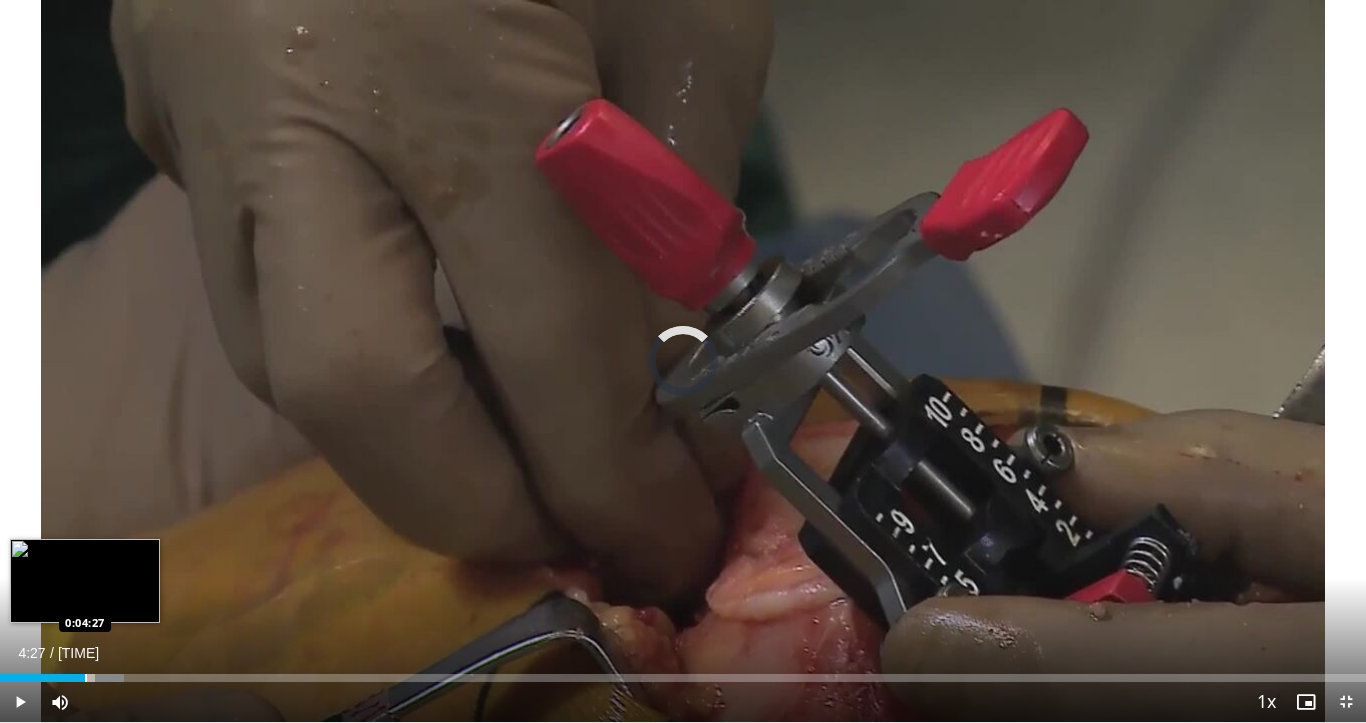click at bounding box center [86, 678] 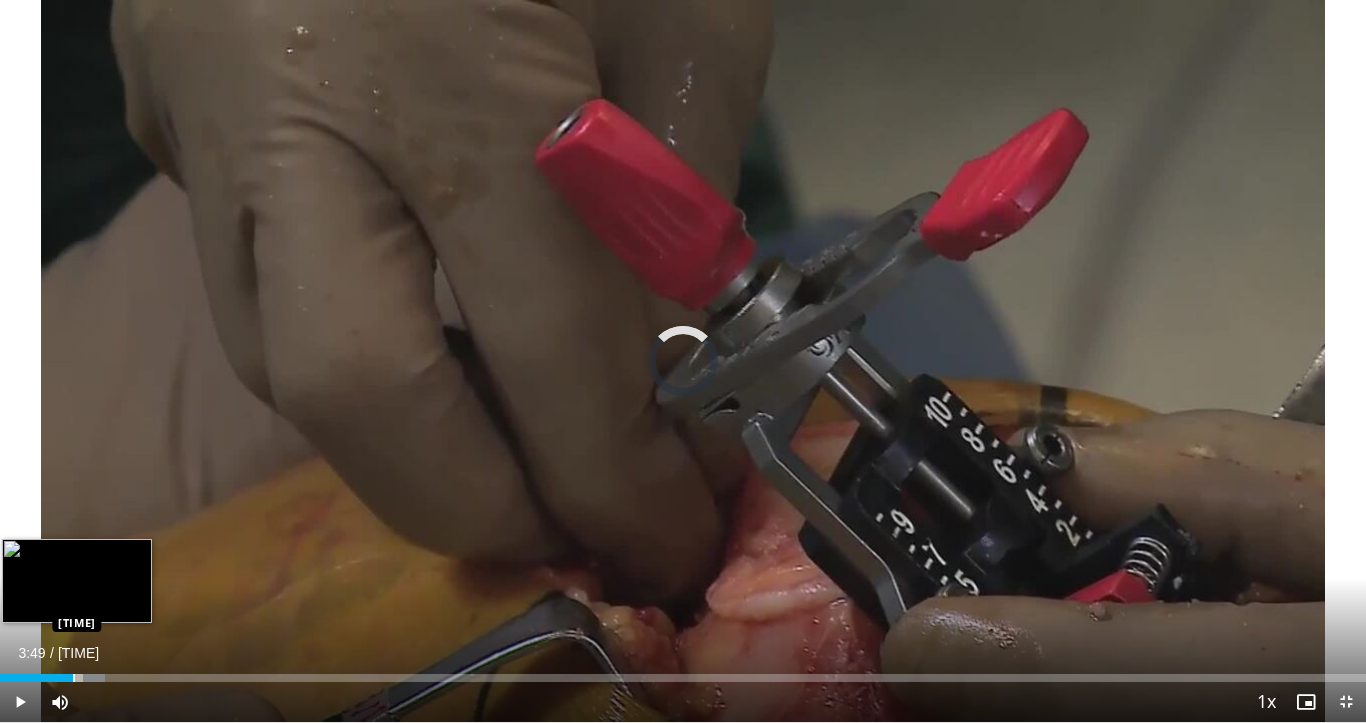 click at bounding box center (74, 678) 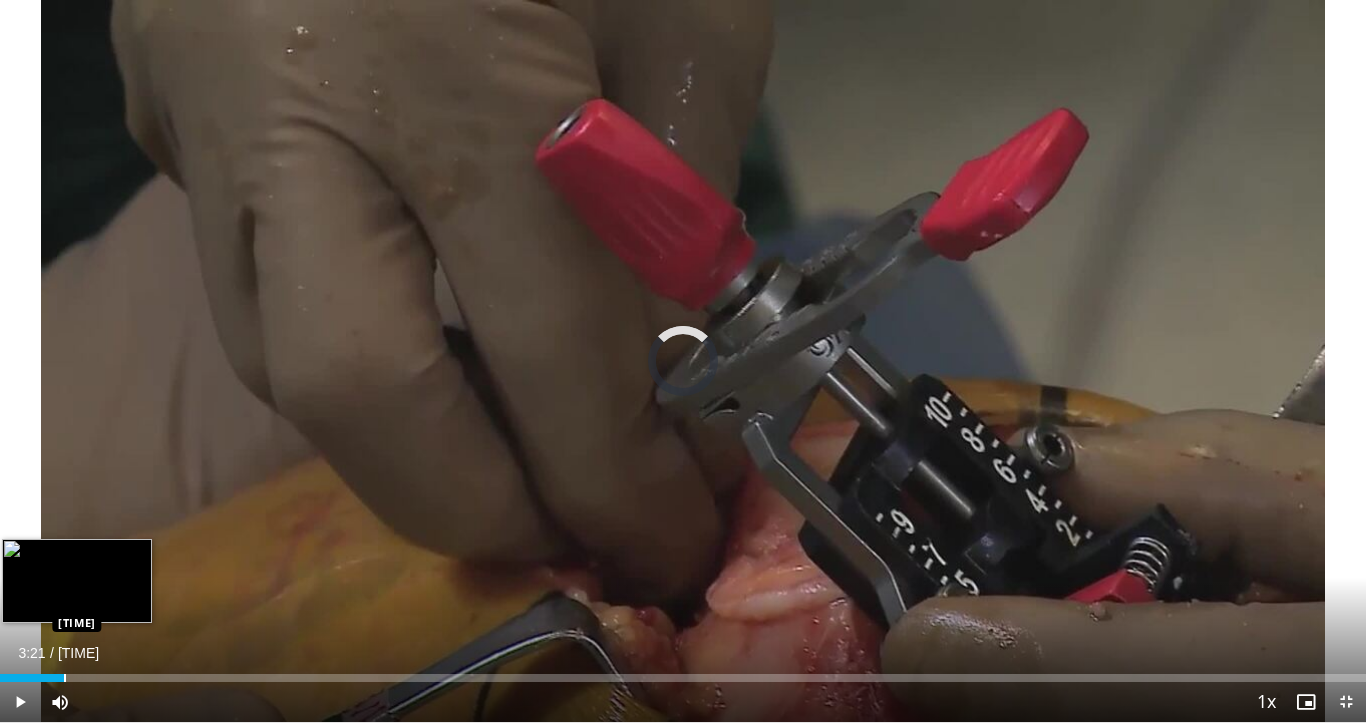 click at bounding box center [65, 678] 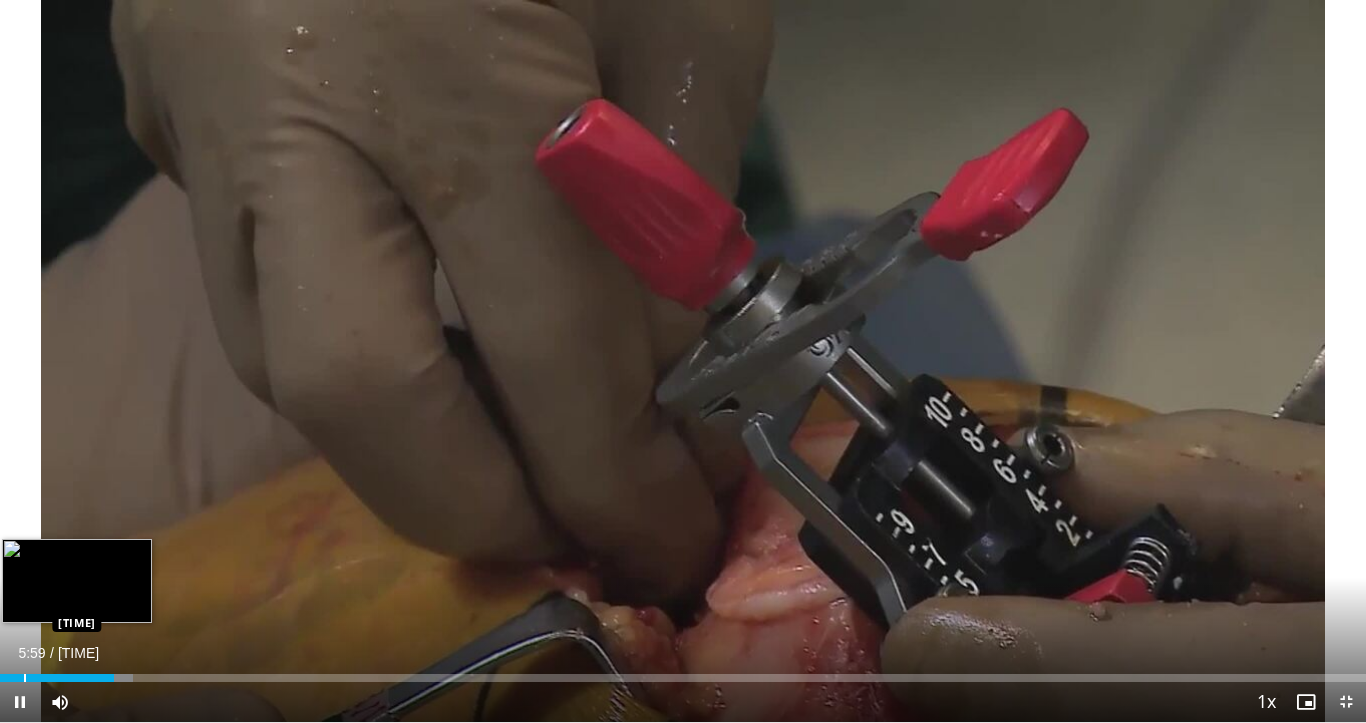 click on "**********" at bounding box center (683, 361) 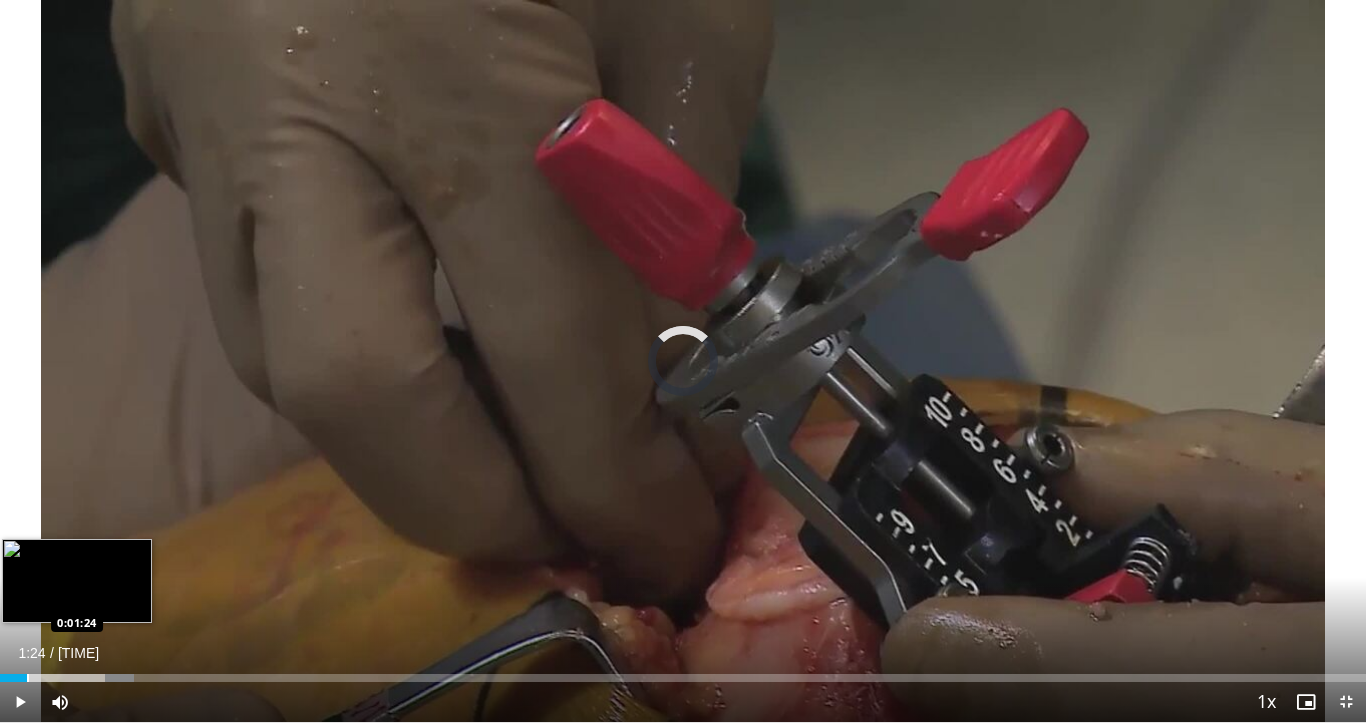 click at bounding box center (28, 678) 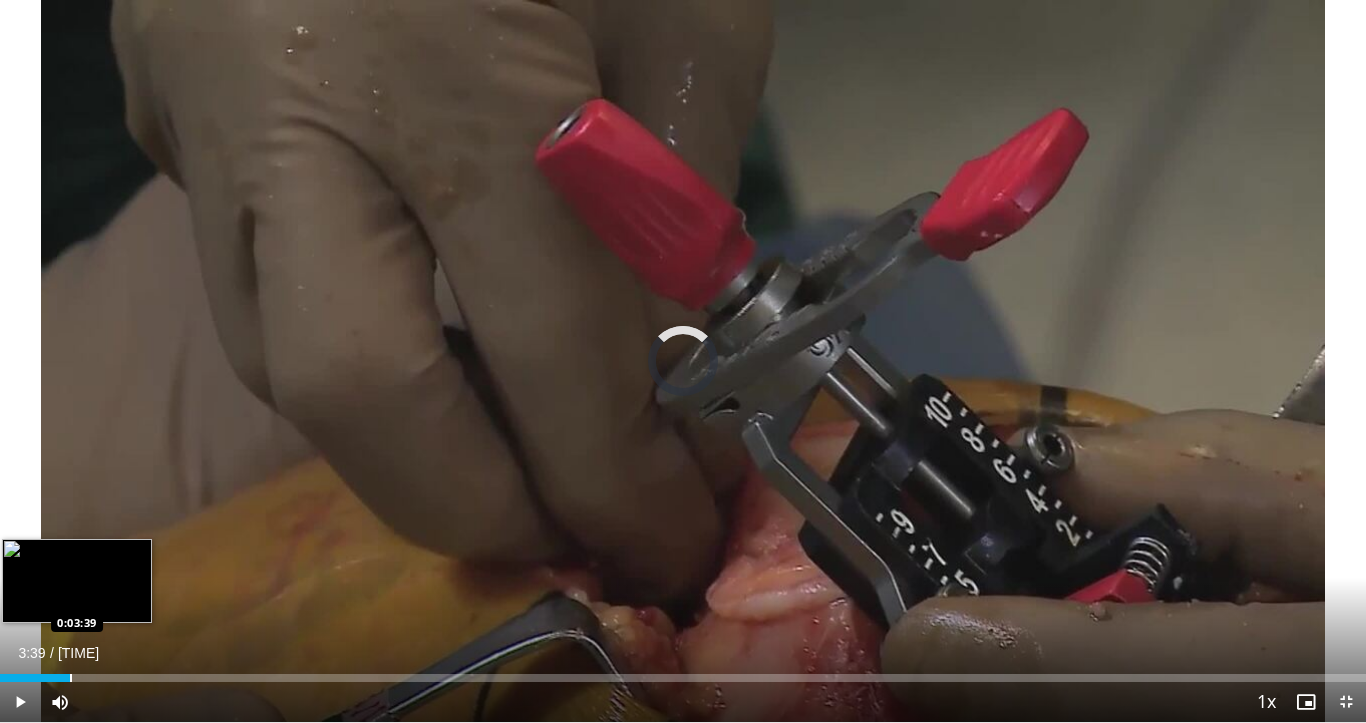 click at bounding box center (71, 678) 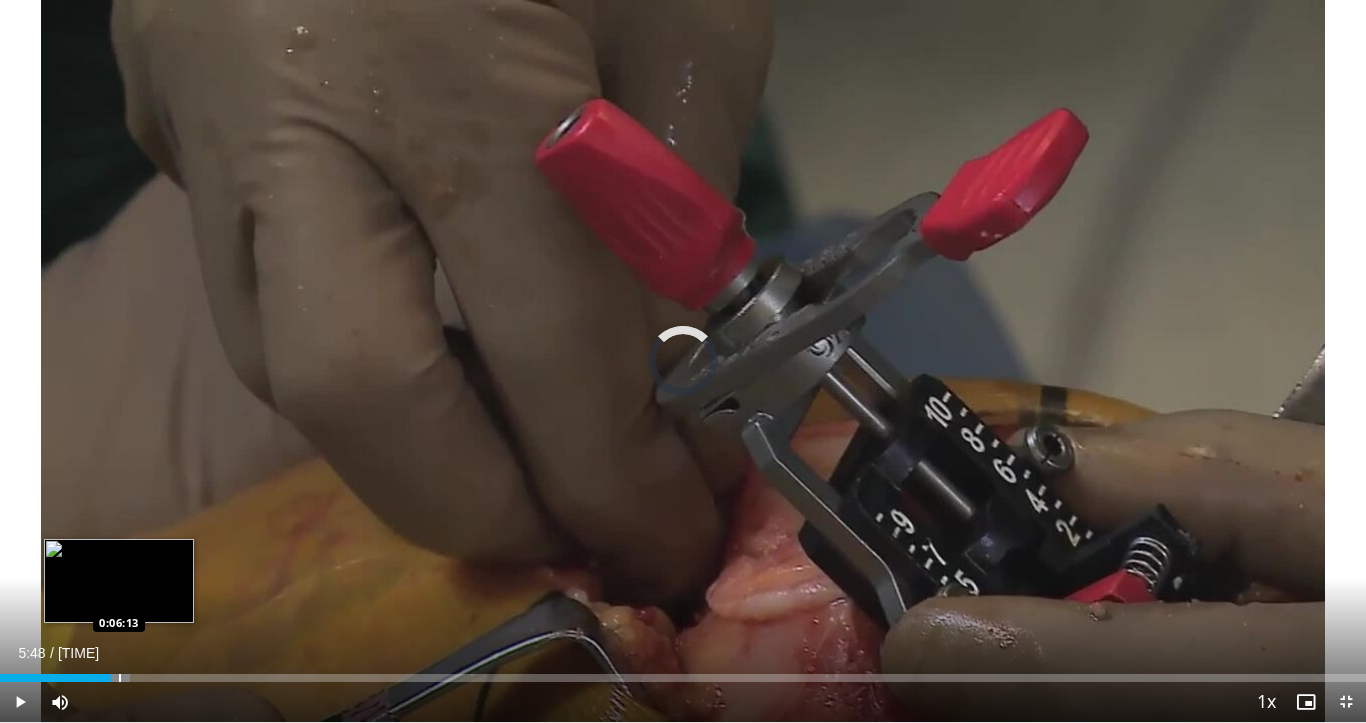 click on "Loaded :  9.53% 0:05:48 0:06:13" at bounding box center [683, 678] 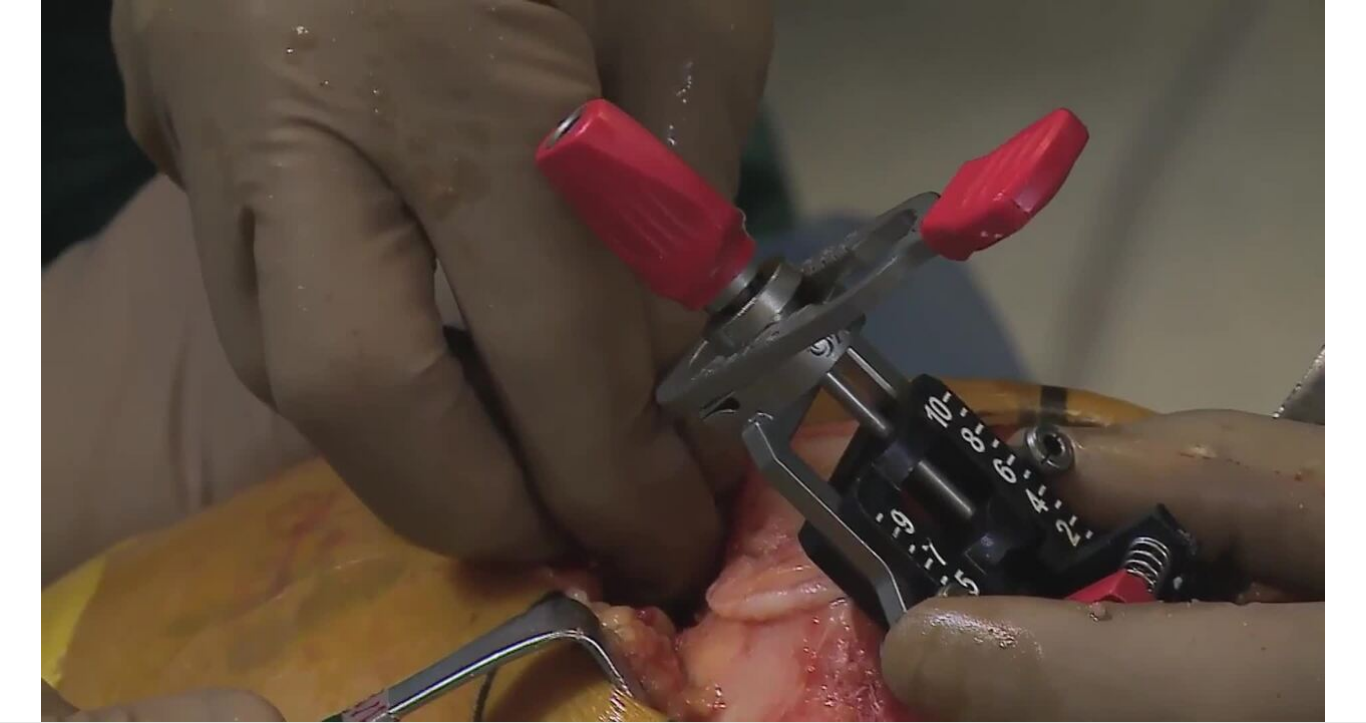 click on "**********" at bounding box center (683, 361) 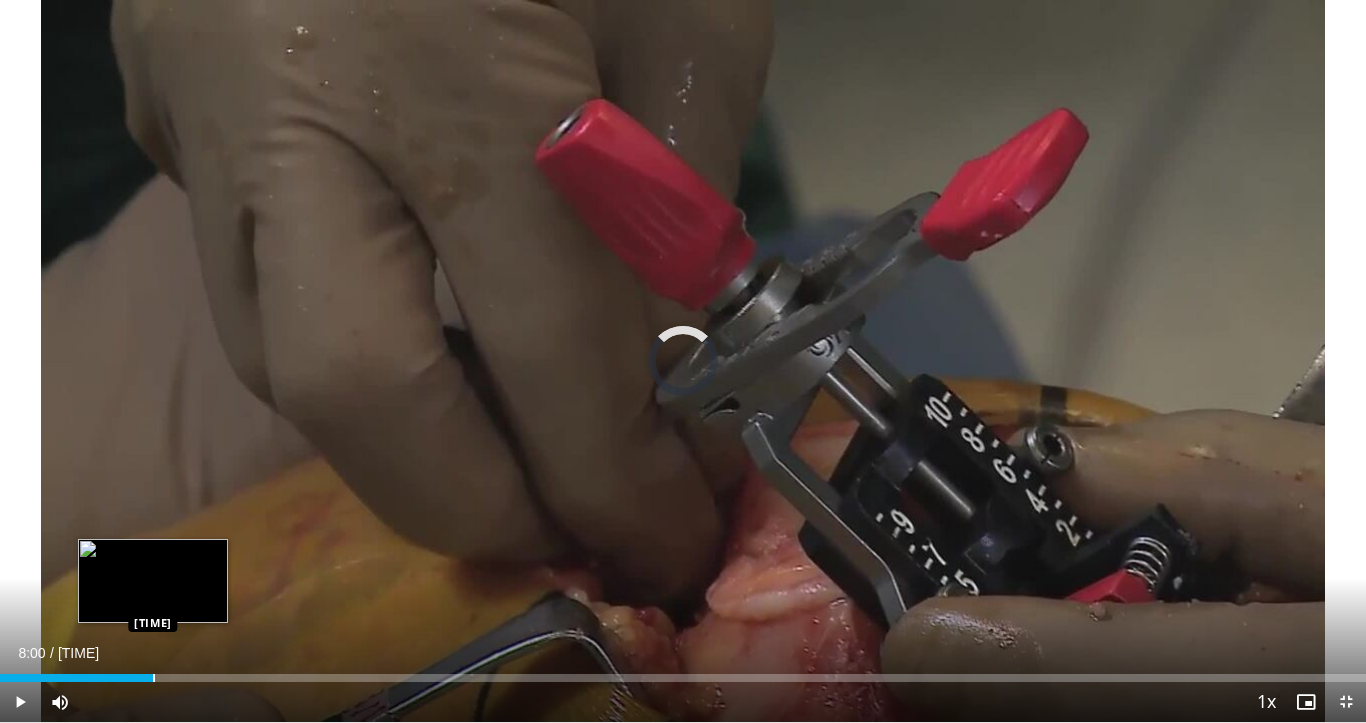 click on "Loaded :  0.00% [TIME] [TIME]" at bounding box center [683, 678] 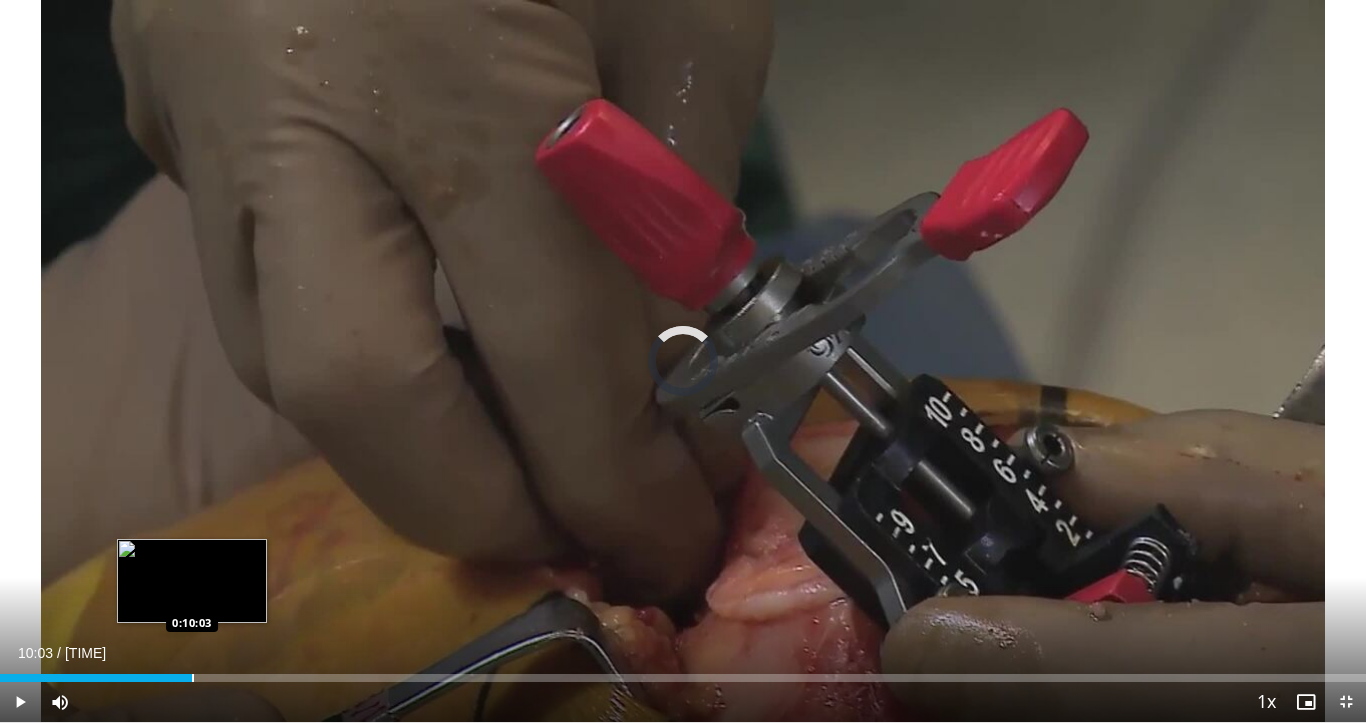 click at bounding box center [193, 678] 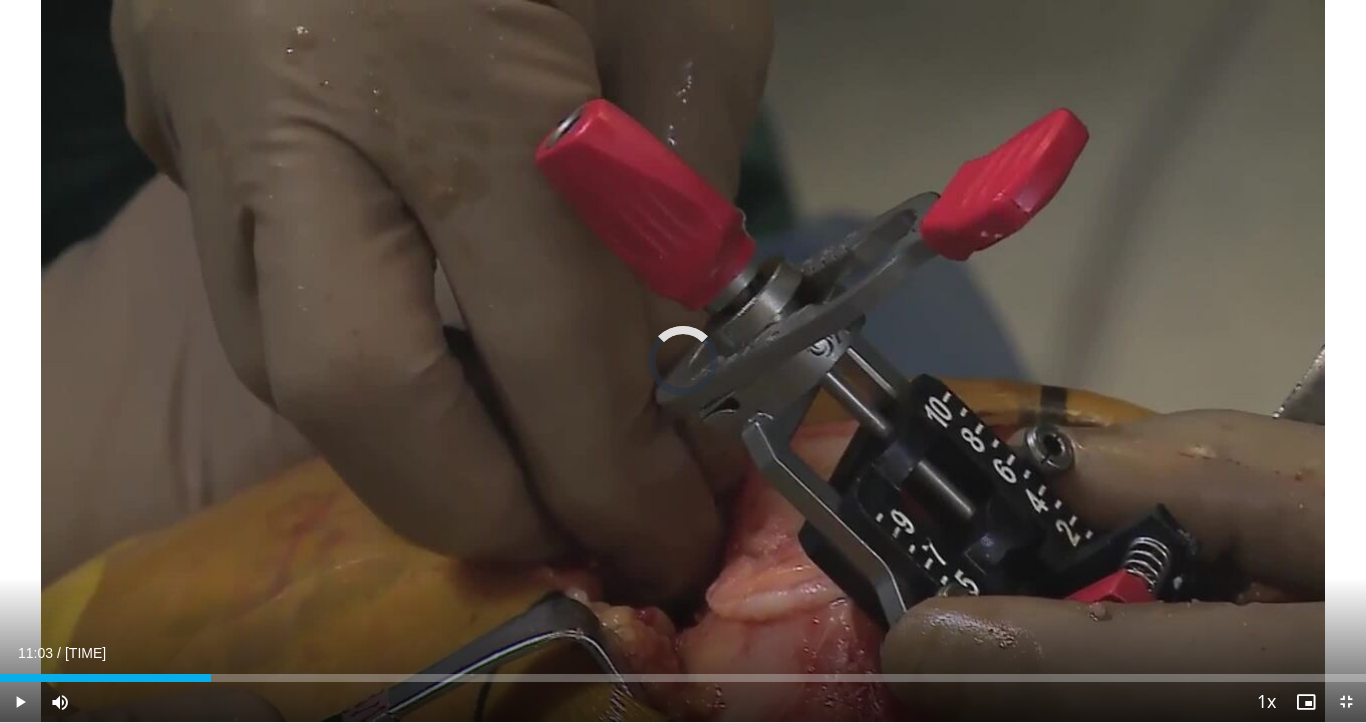 click at bounding box center (212, 678) 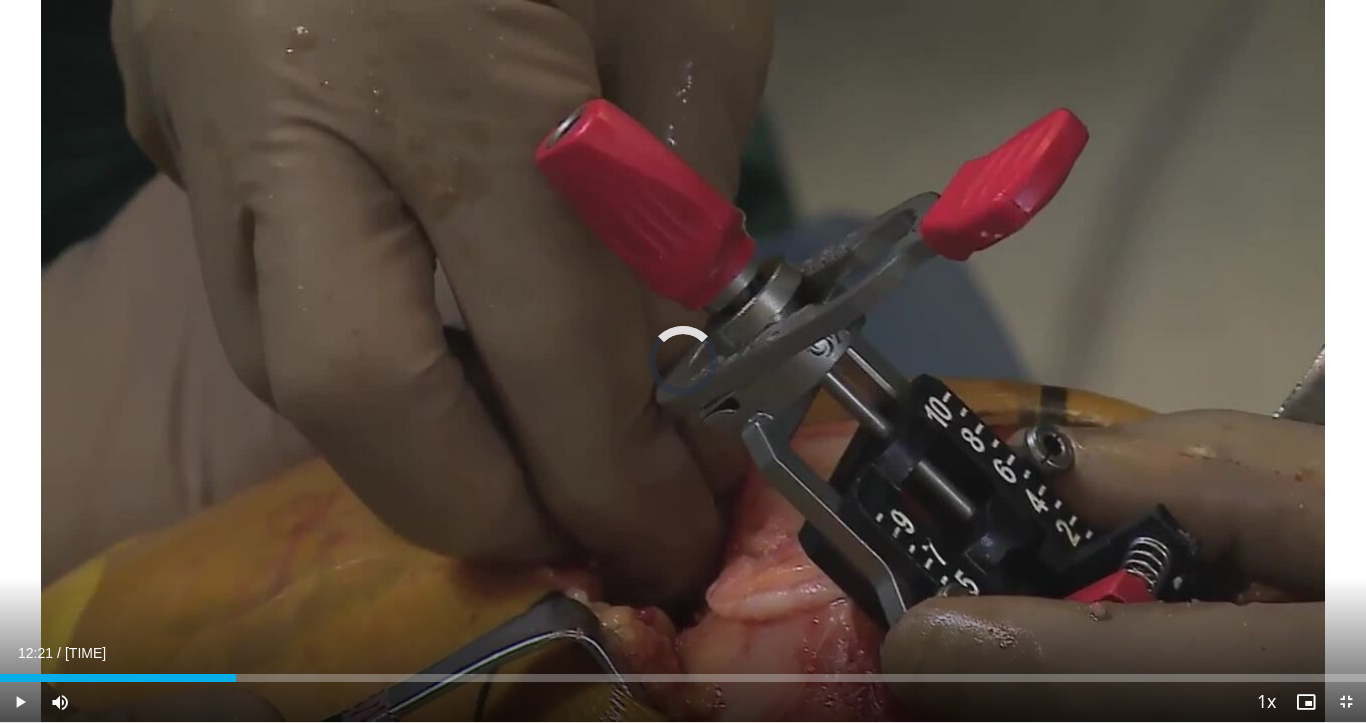 click at bounding box center [237, 678] 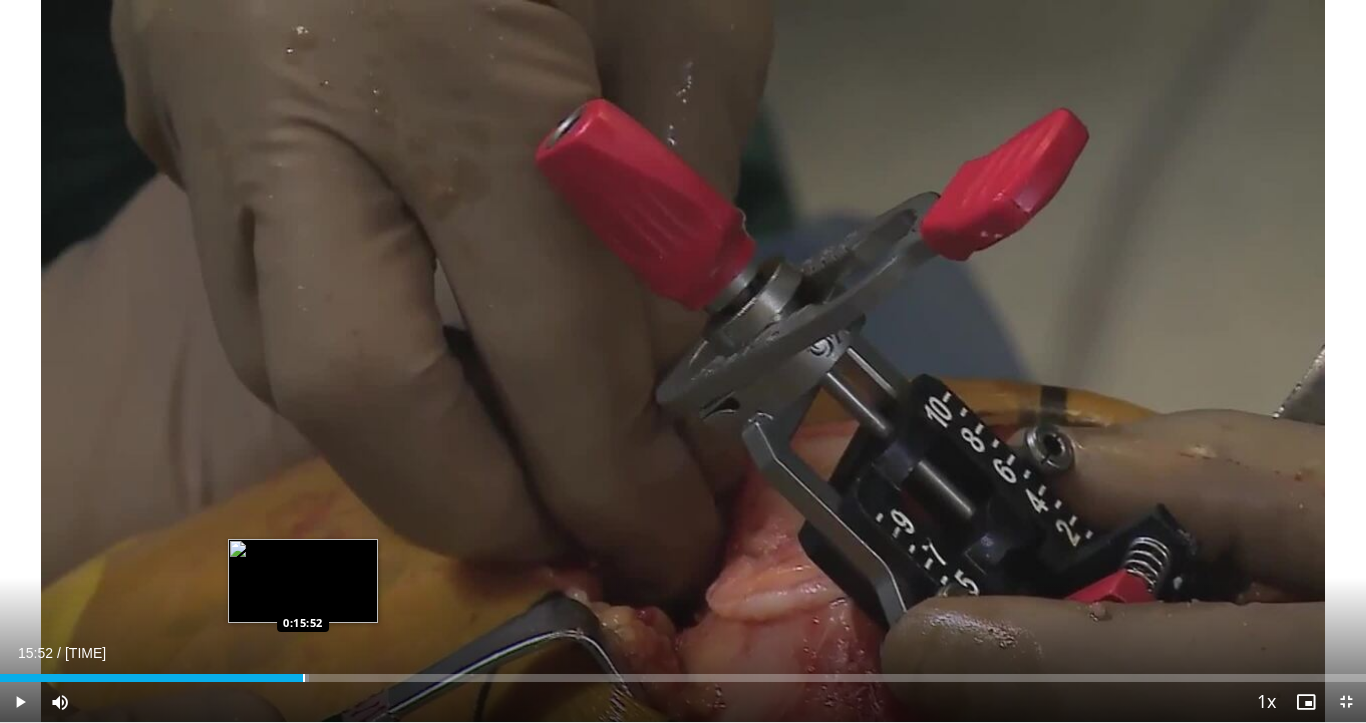 click at bounding box center [304, 678] 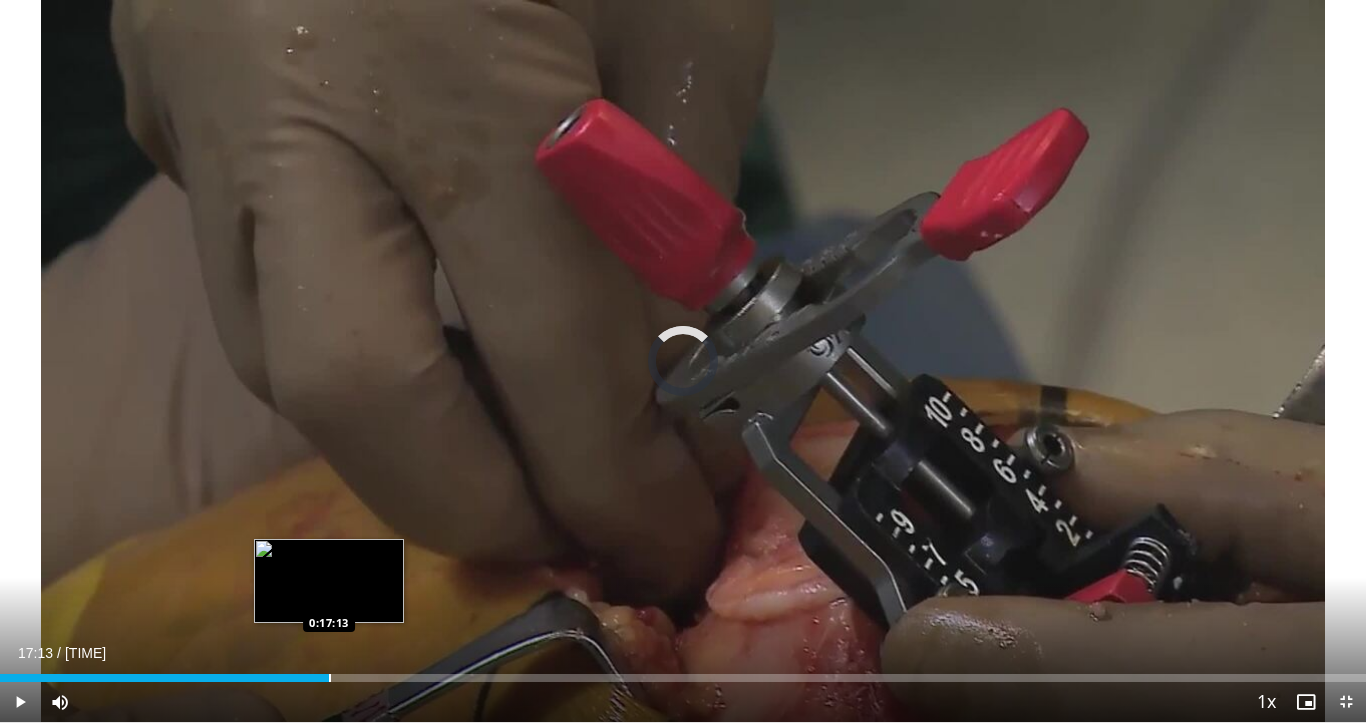 click at bounding box center (330, 678) 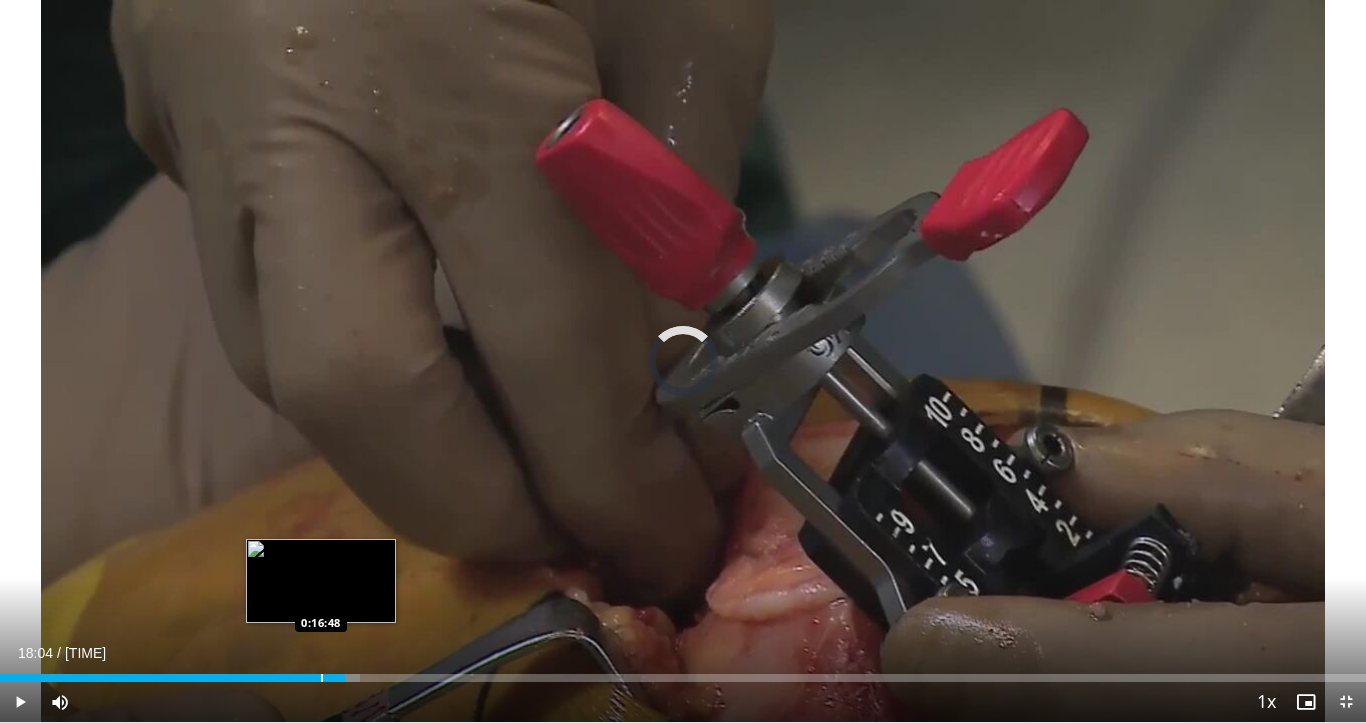 click at bounding box center [322, 678] 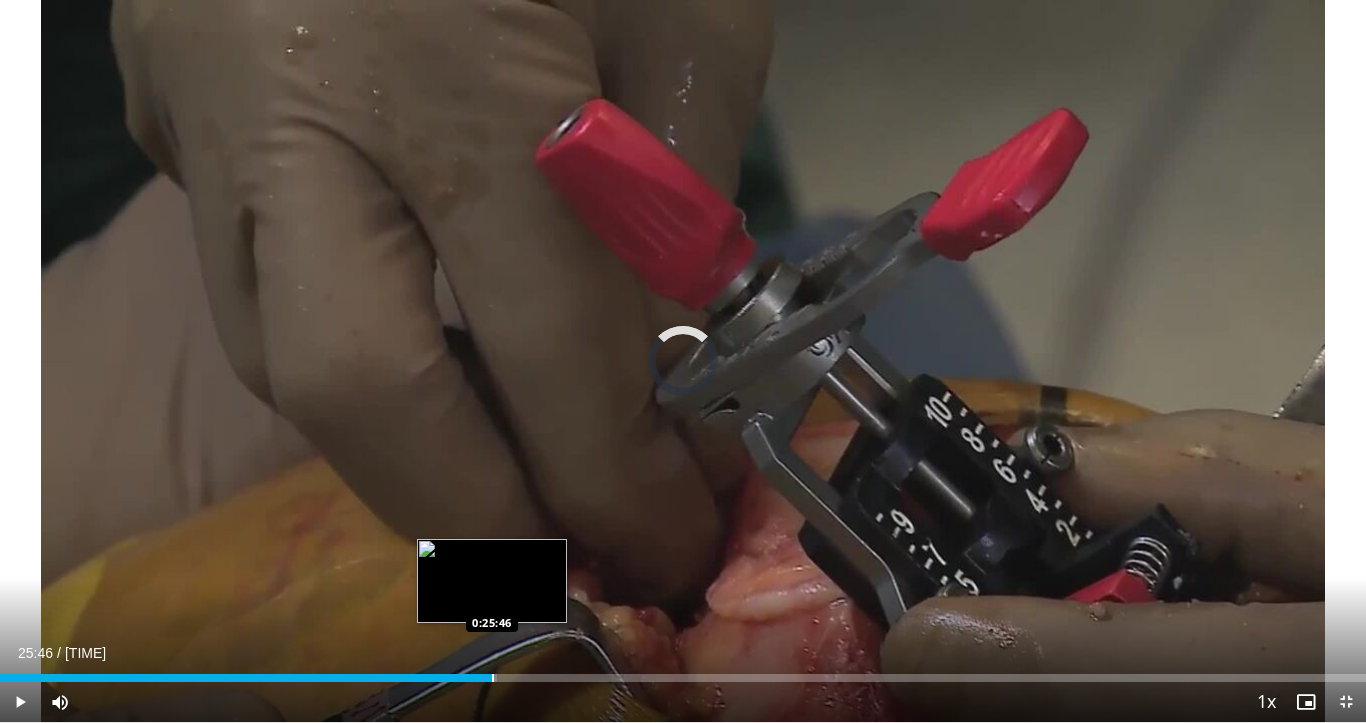 click at bounding box center [493, 678] 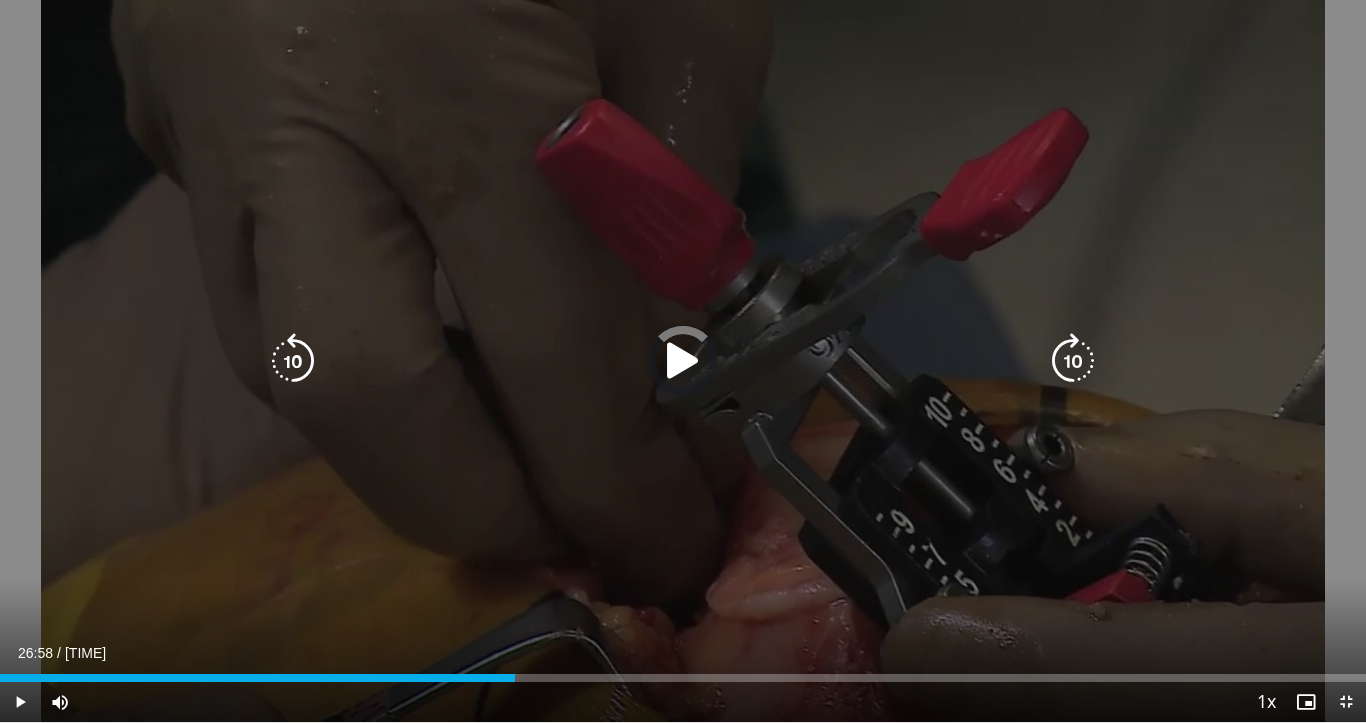 click on "Loaded :  0.00% 0:26:00 0:26:48" at bounding box center (683, 678) 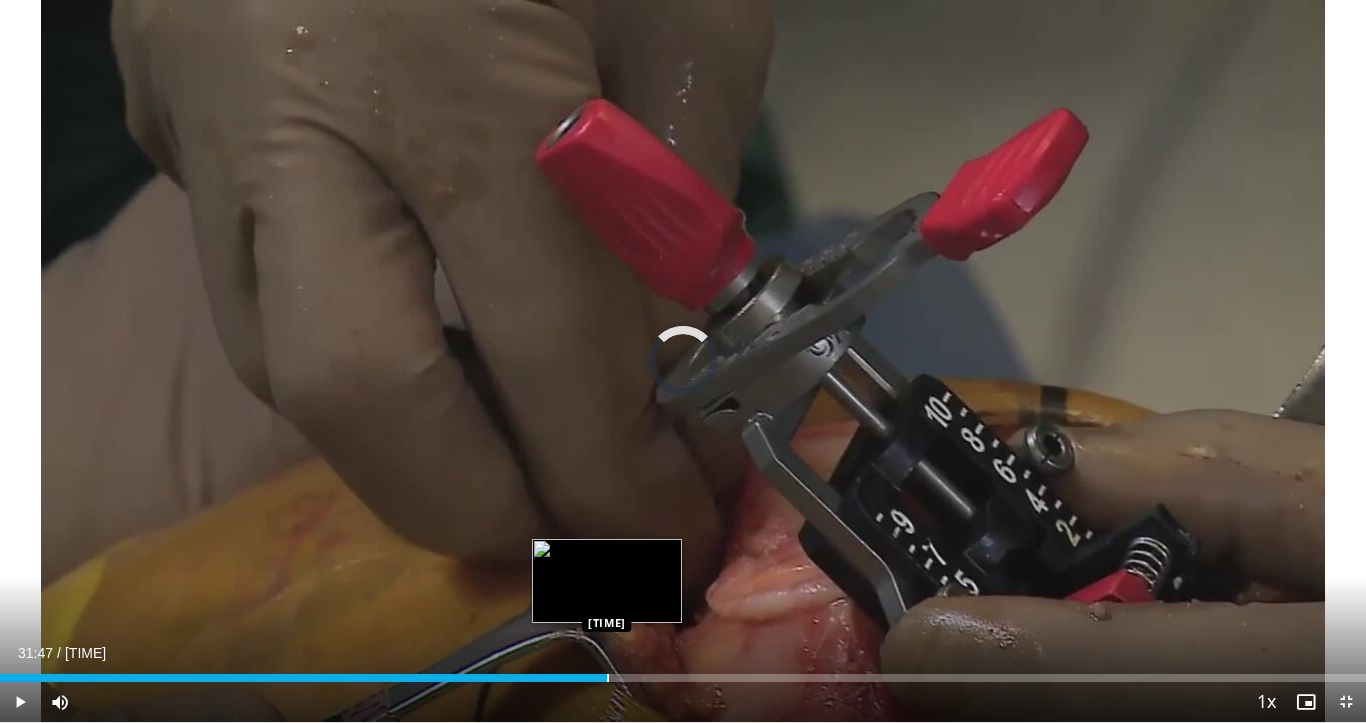 click at bounding box center (608, 678) 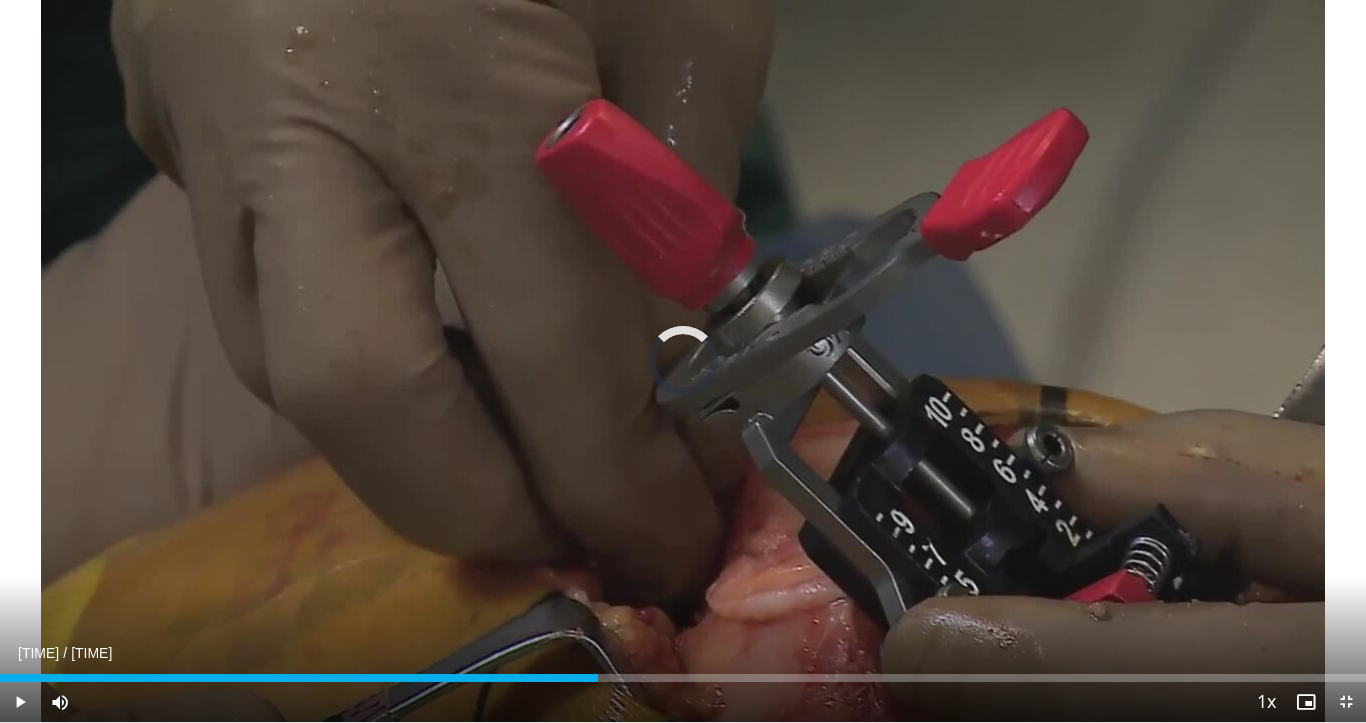 click at bounding box center [599, 678] 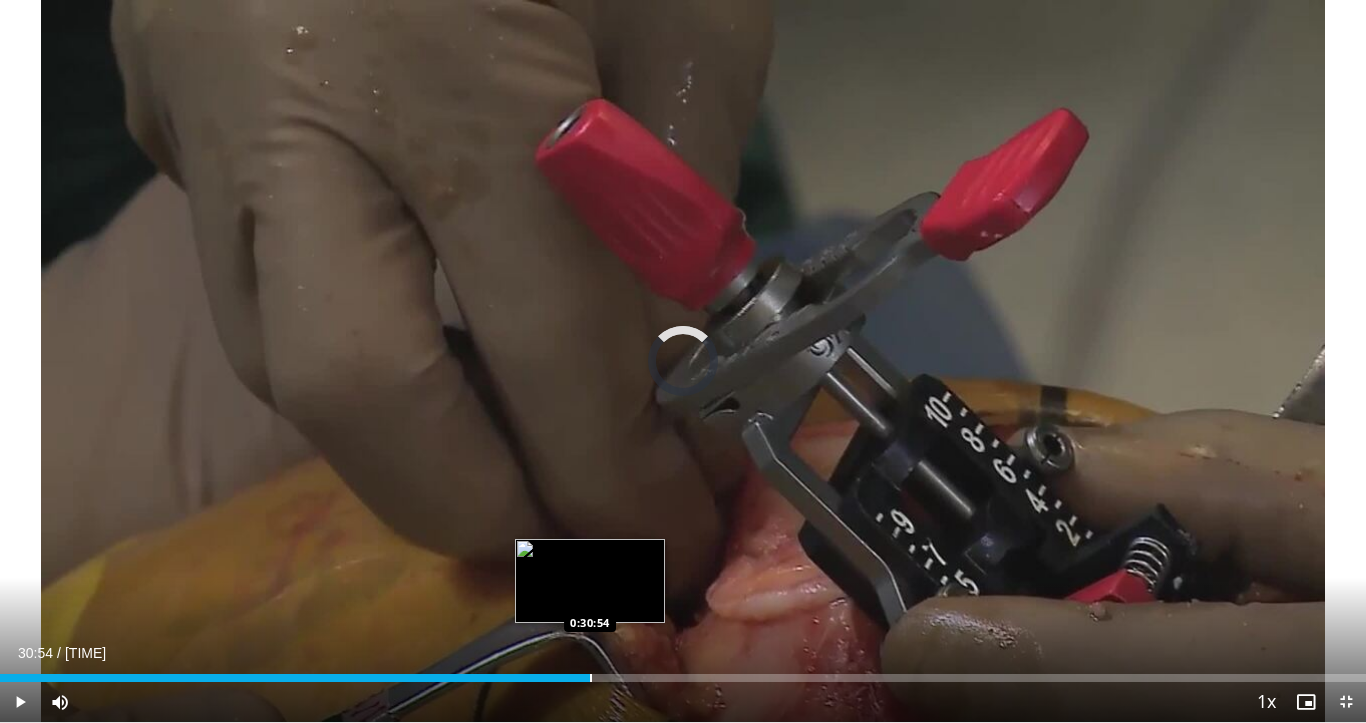 click at bounding box center [591, 678] 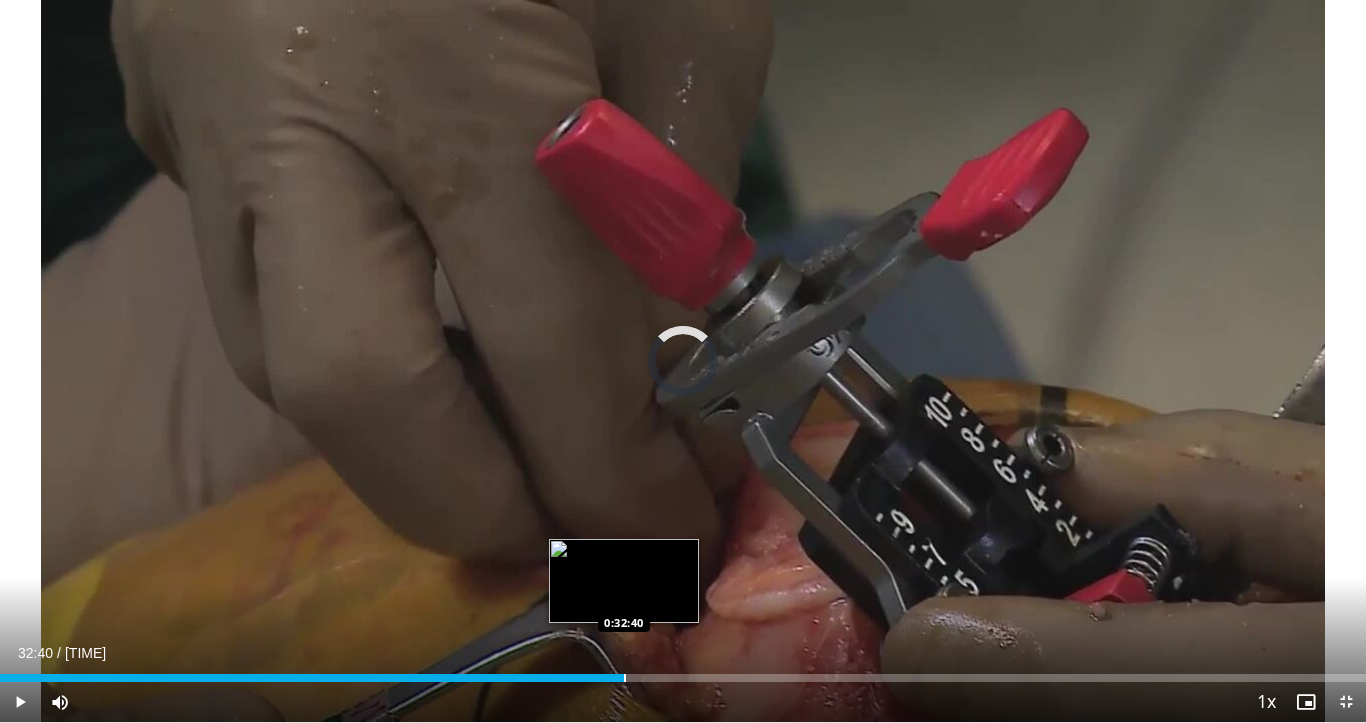 click at bounding box center [625, 678] 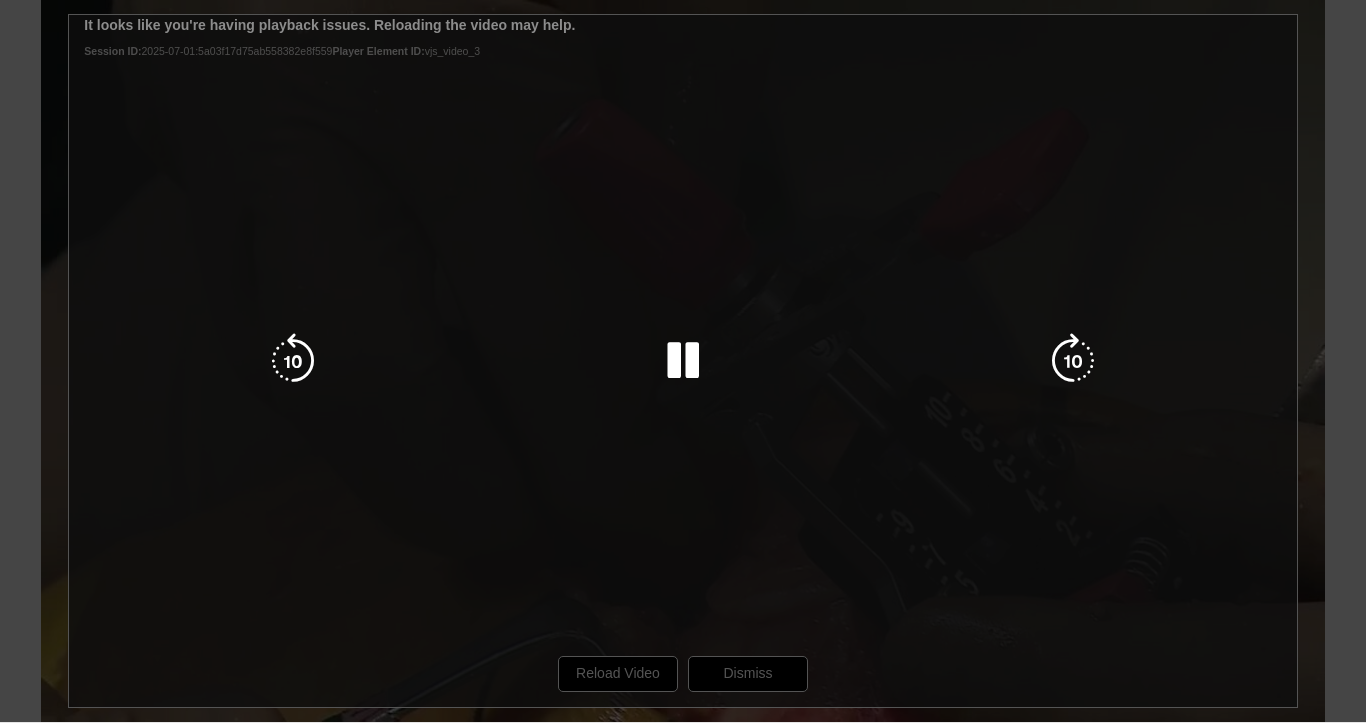 click on "10 seconds
Tap to unmute" at bounding box center [683, 361] 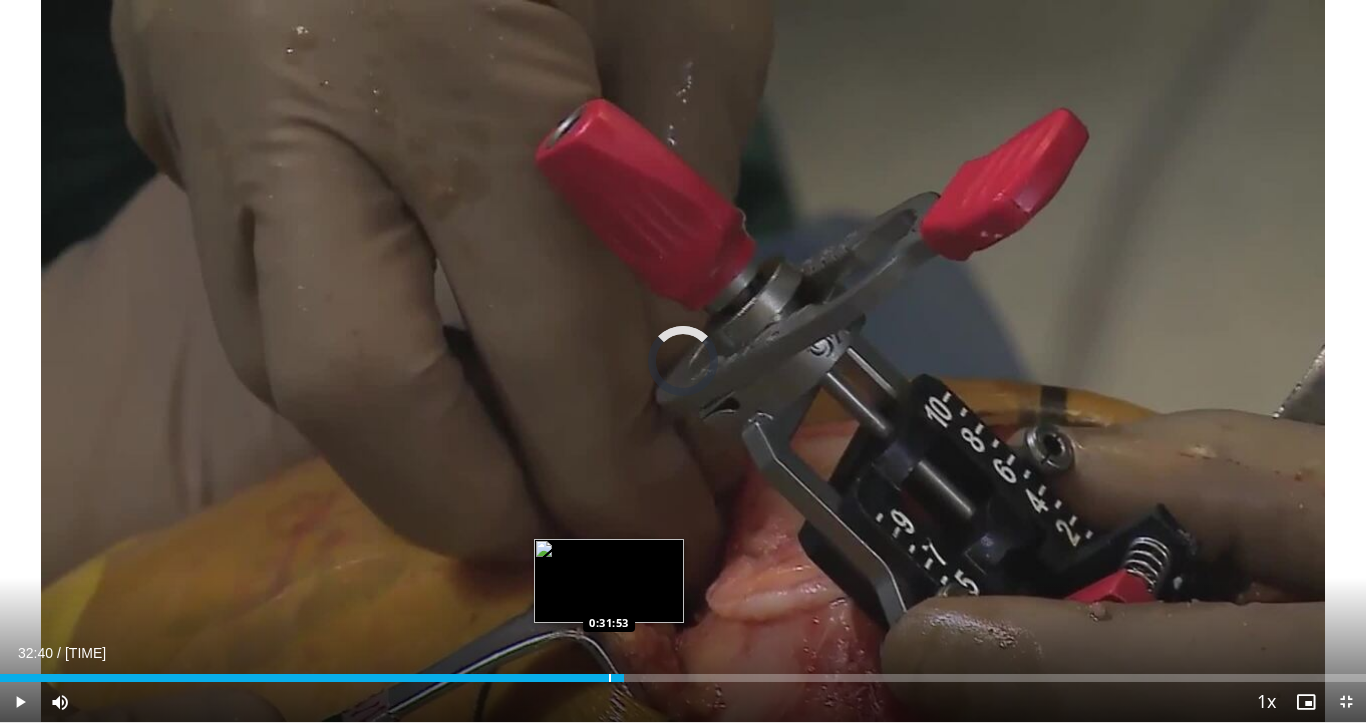 click at bounding box center (610, 678) 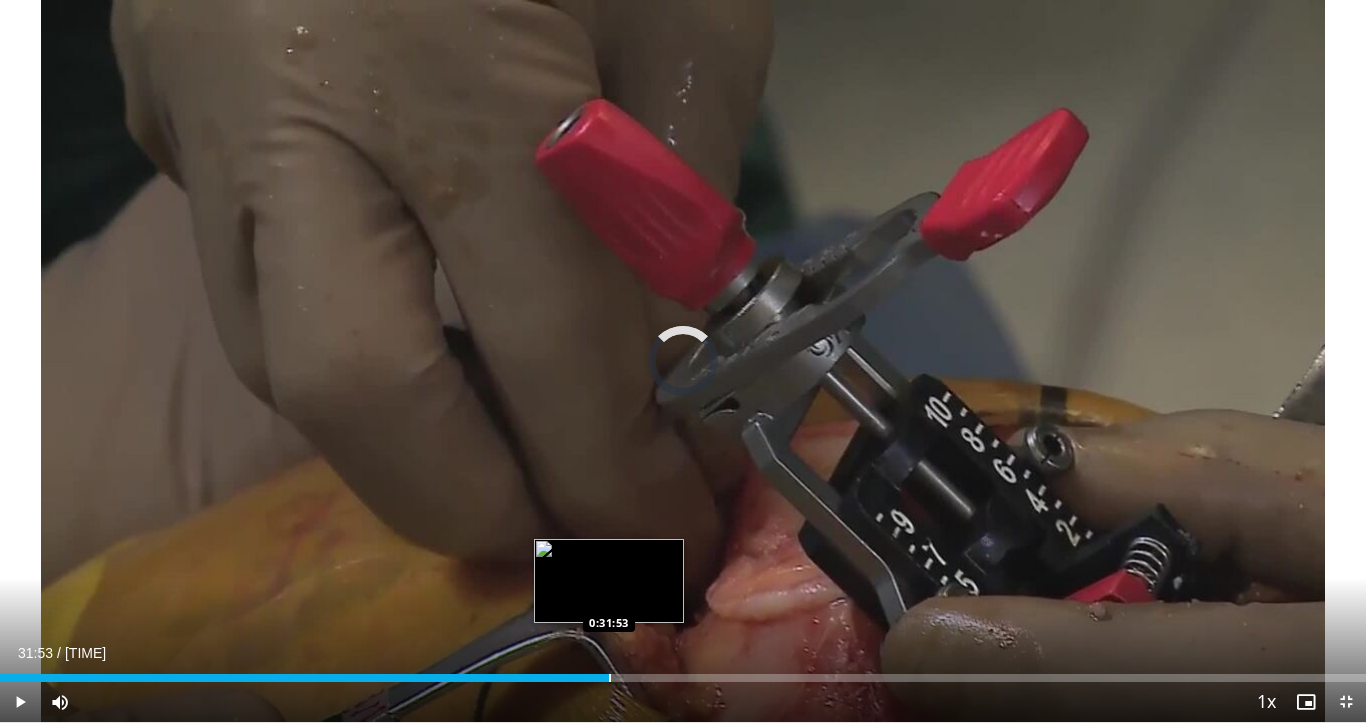 click at bounding box center (610, 678) 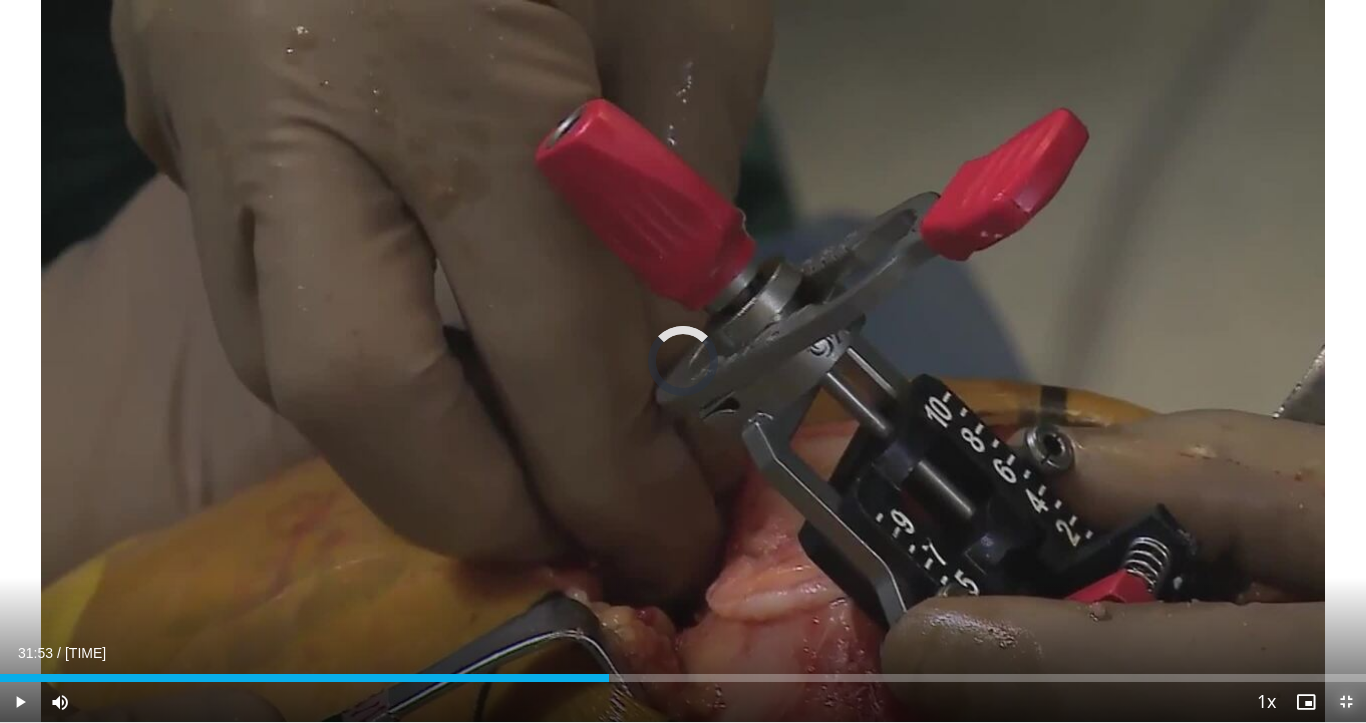 click at bounding box center [1346, 702] 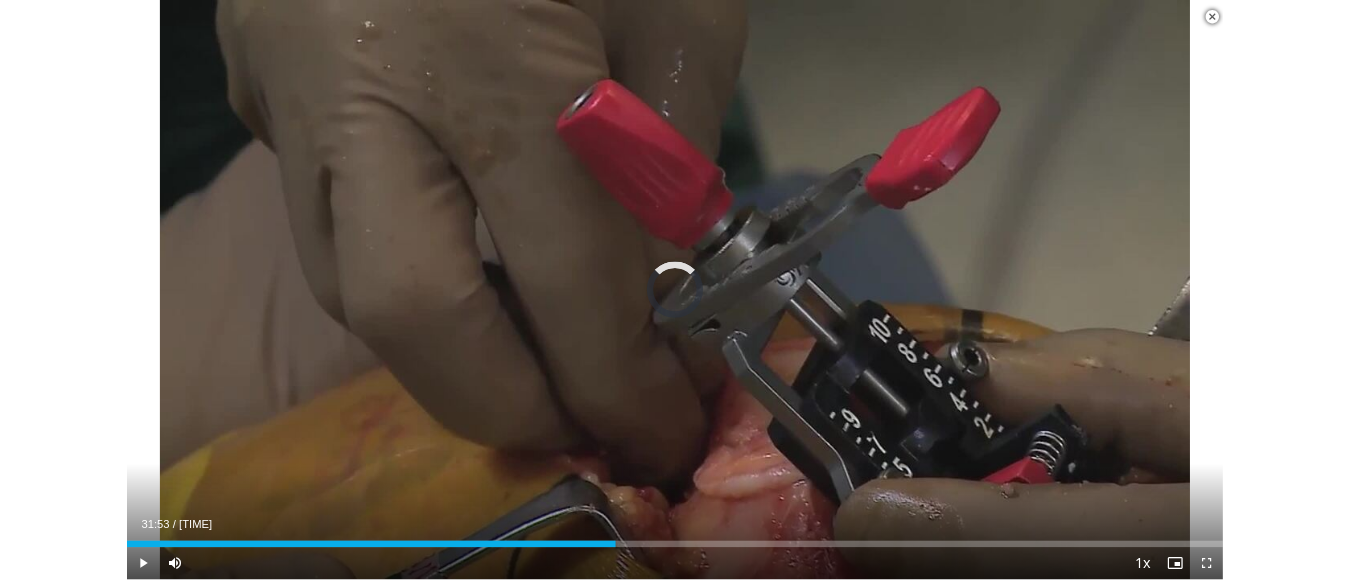 scroll, scrollTop: 613, scrollLeft: 0, axis: vertical 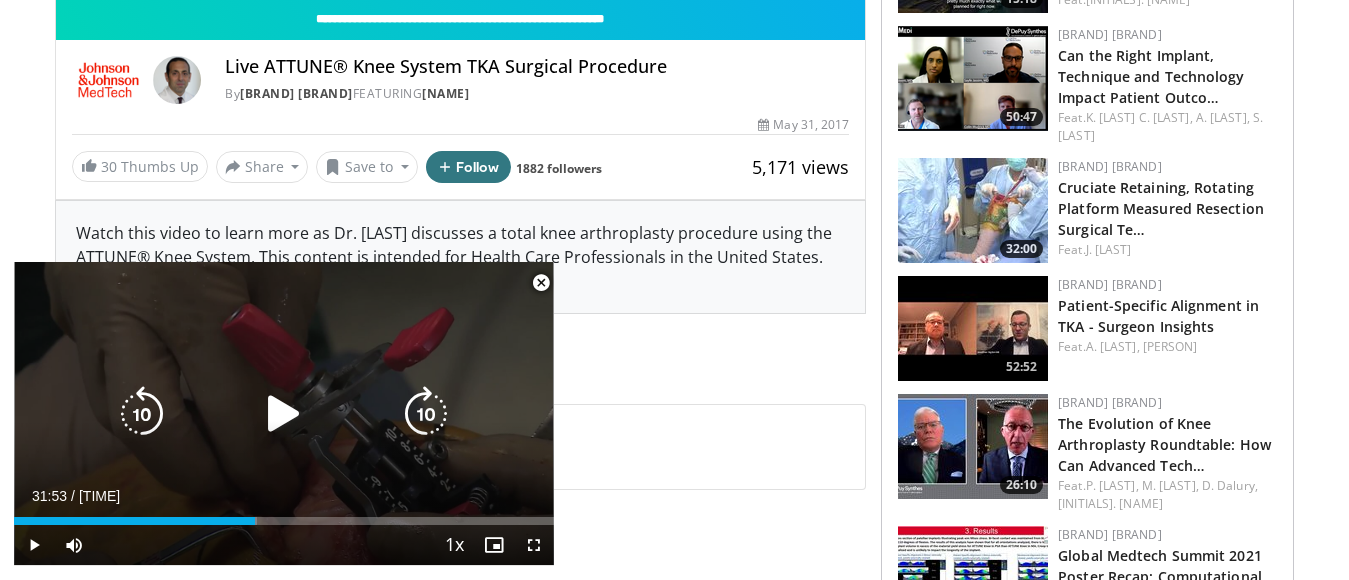 click at bounding box center [284, 414] 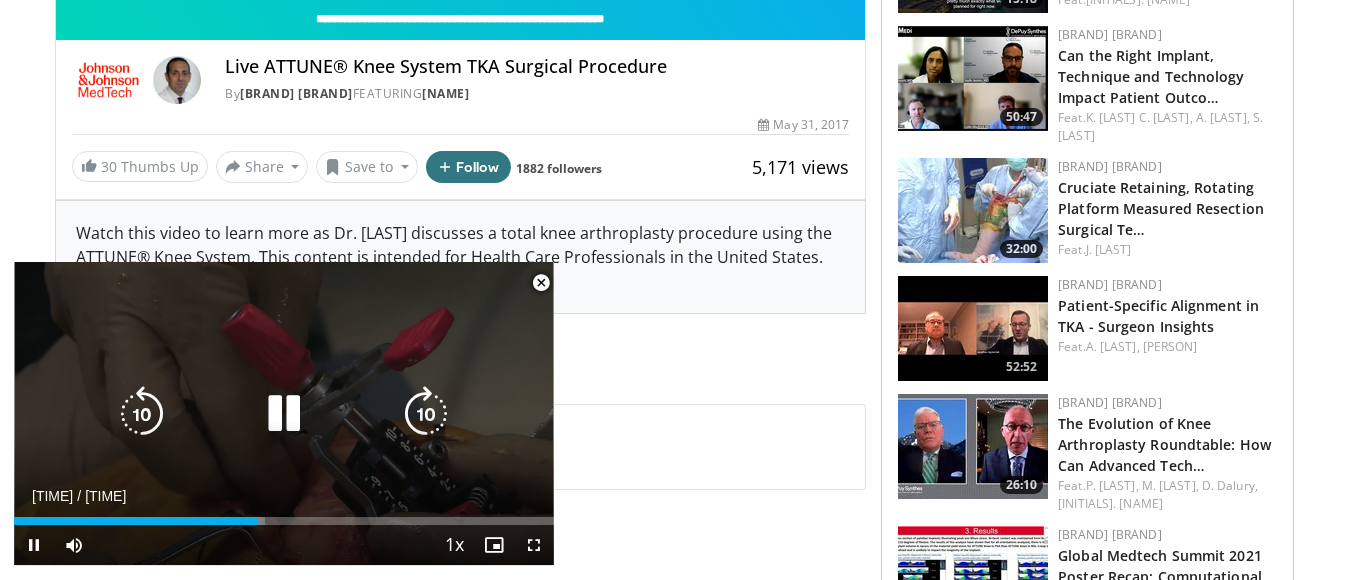 click on "10 seconds
Tap to unmute" at bounding box center [284, 413] 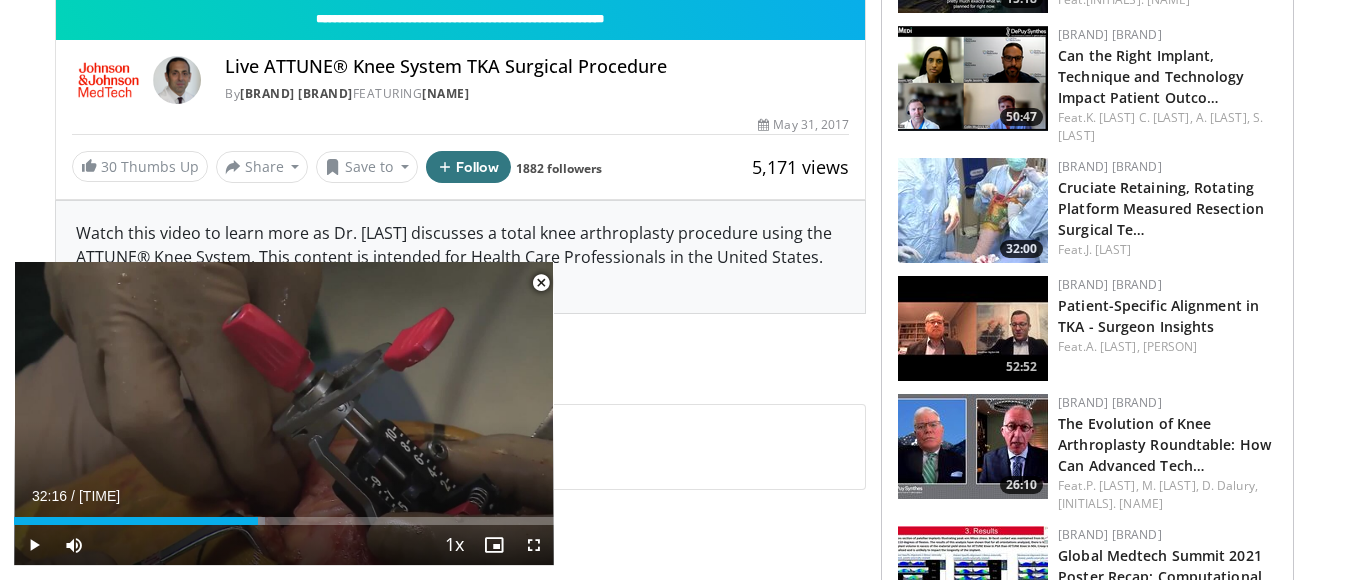 click at bounding box center [973, 446] 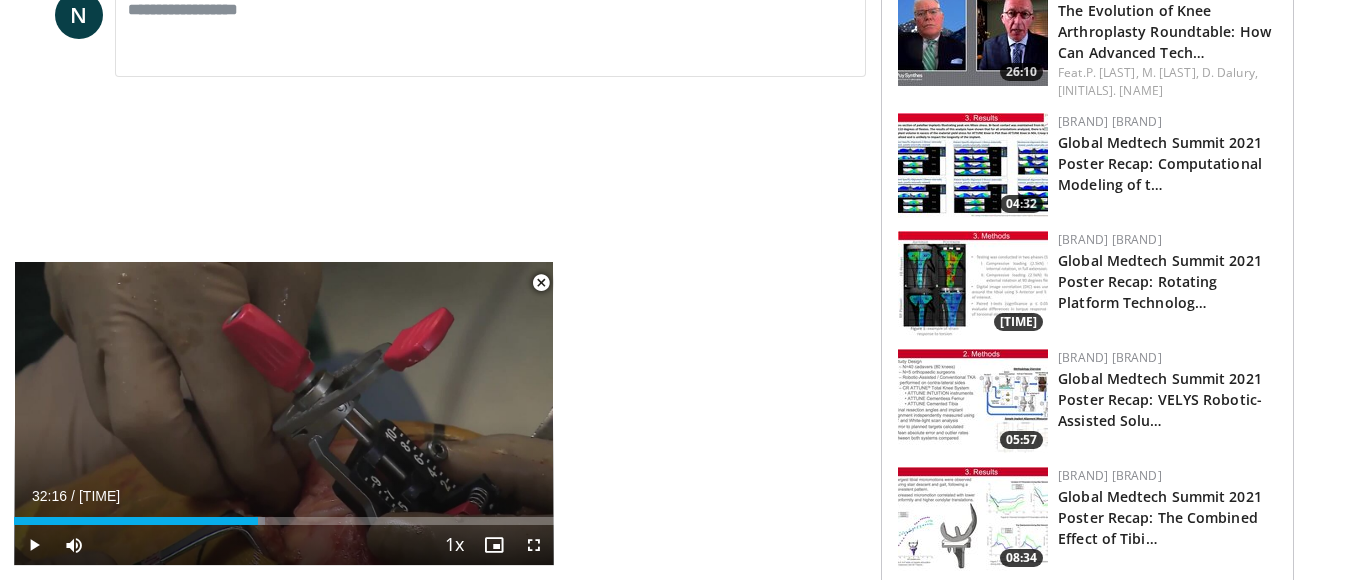 scroll, scrollTop: 1053, scrollLeft: 0, axis: vertical 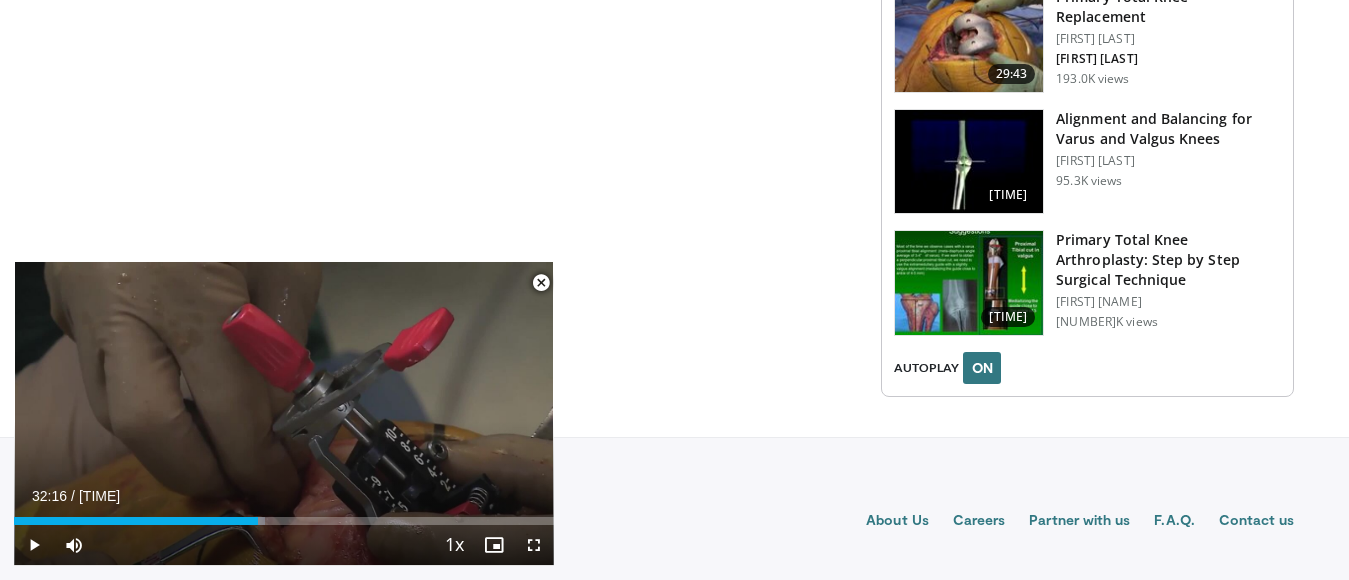 click at bounding box center [541, 283] 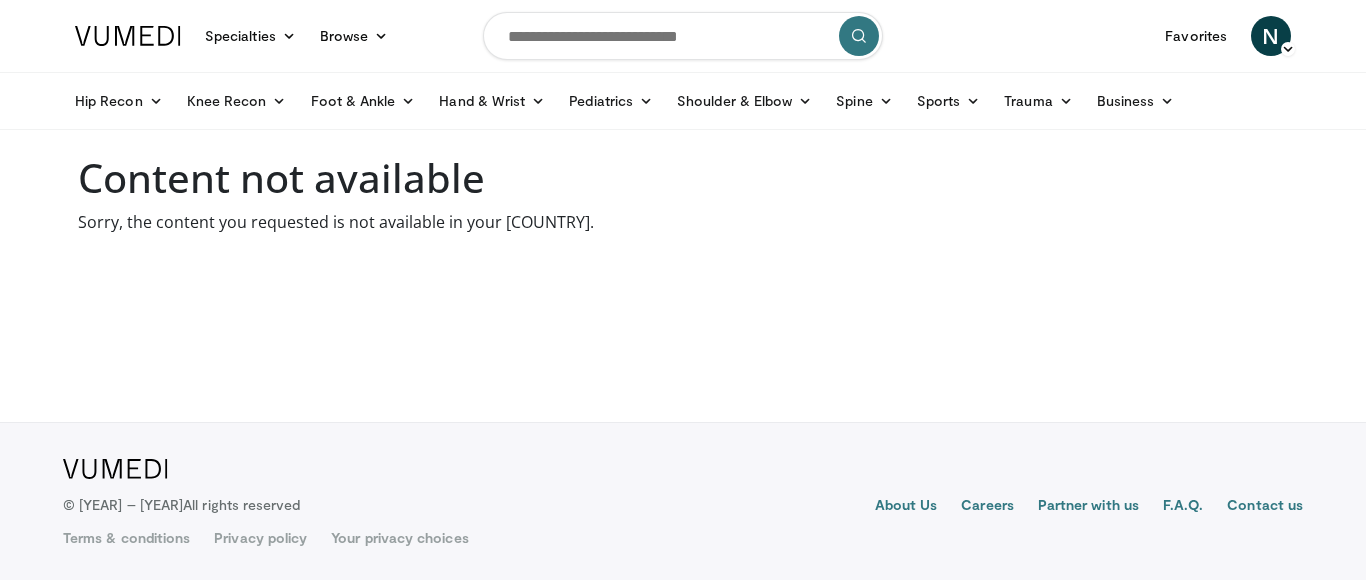 scroll, scrollTop: 0, scrollLeft: 0, axis: both 